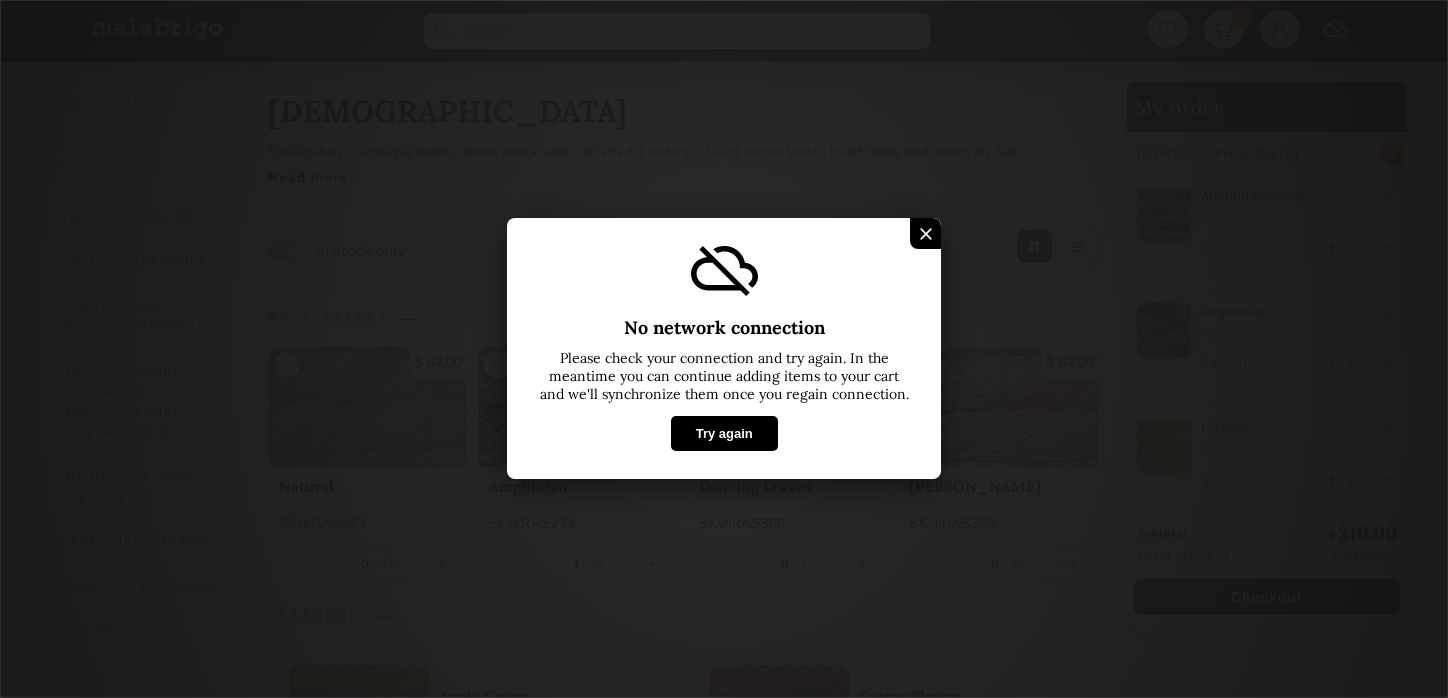 scroll, scrollTop: 749, scrollLeft: 0, axis: vertical 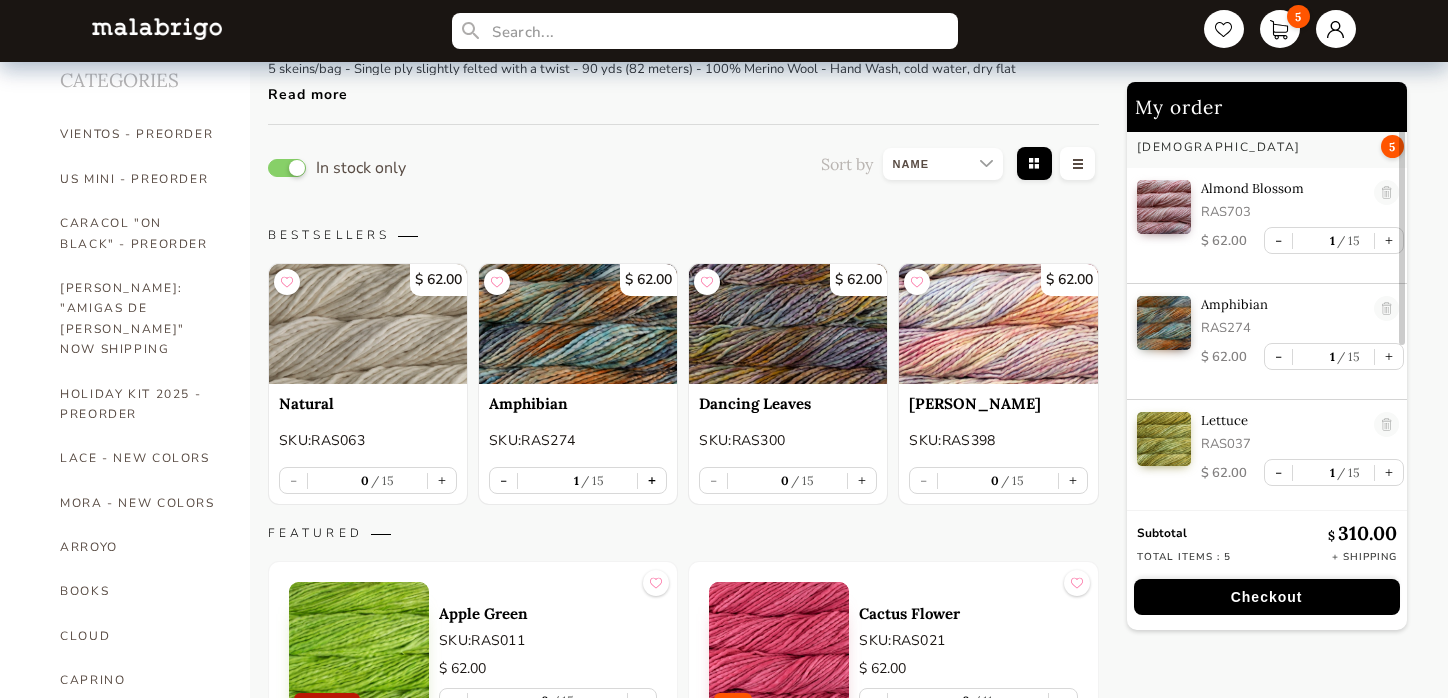 click on "+" at bounding box center [652, 480] 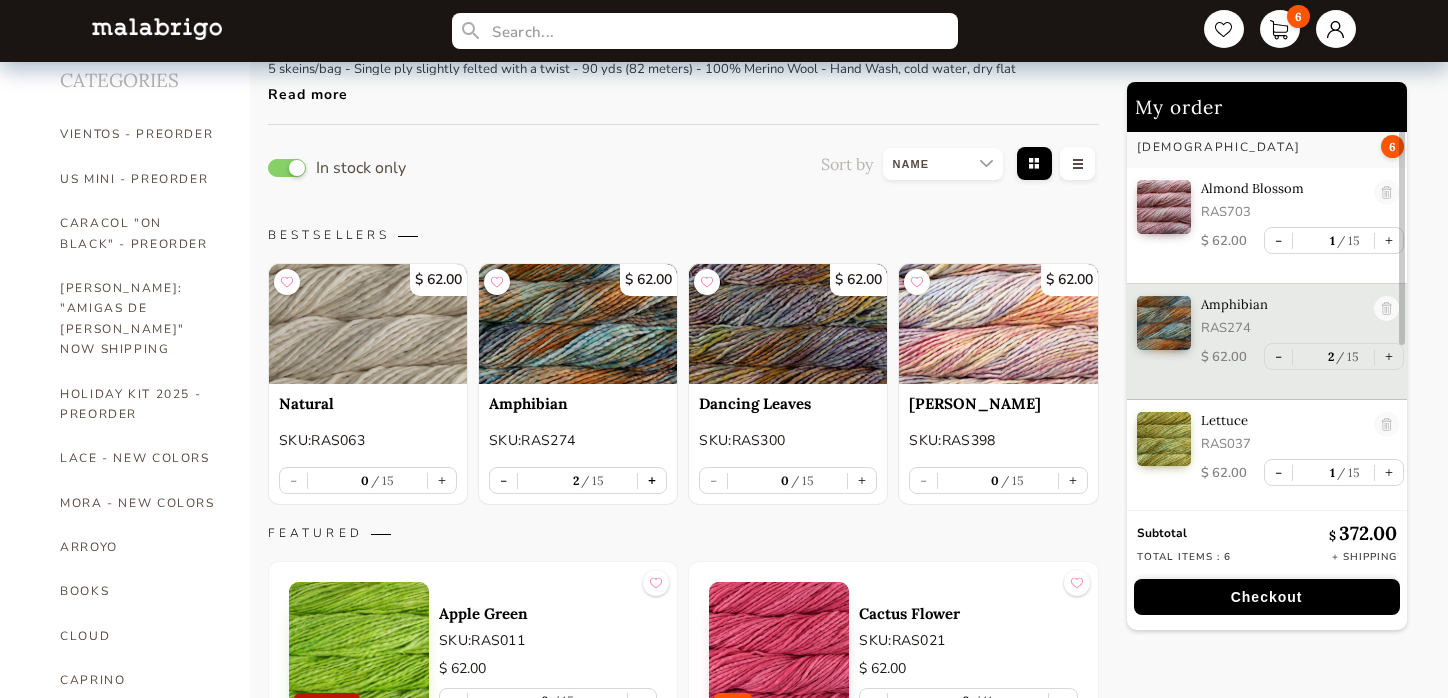 scroll, scrollTop: 0, scrollLeft: 0, axis: both 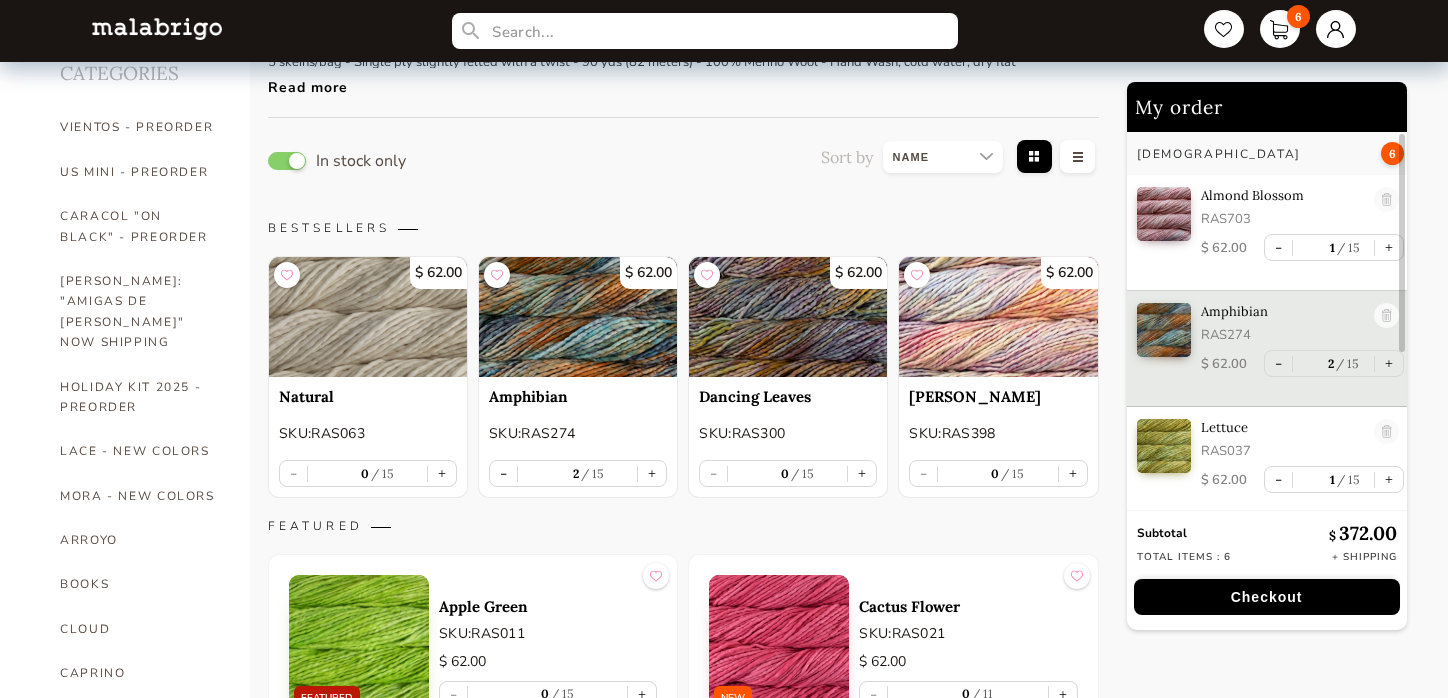 click at bounding box center (788, 317) 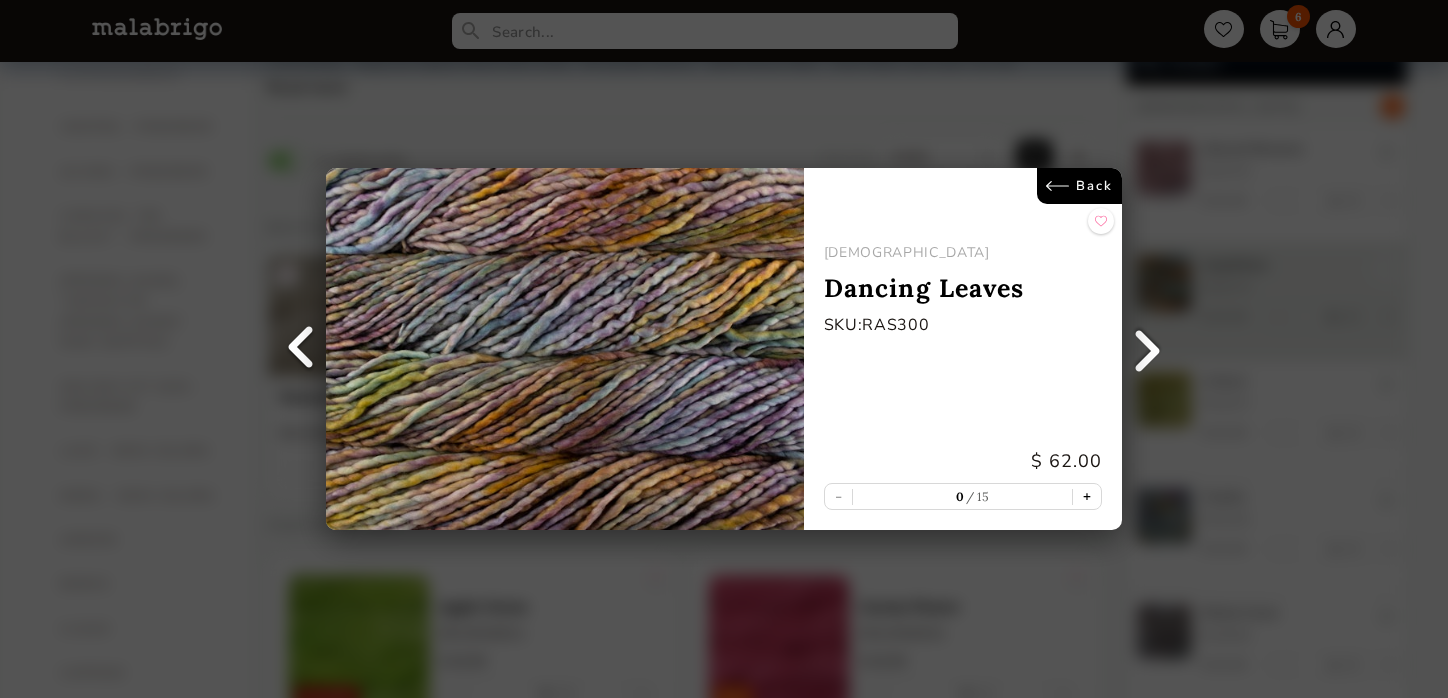 click on "+" at bounding box center [1087, 496] 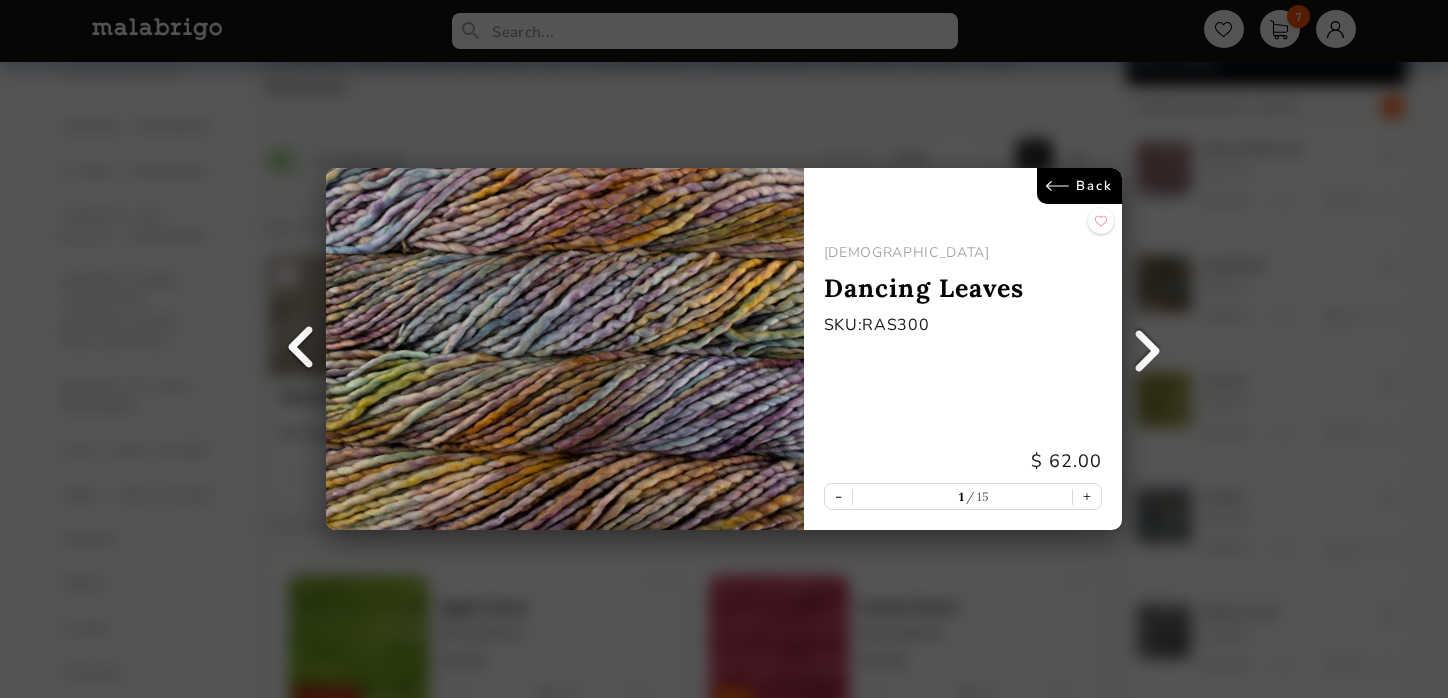 click on "Back" at bounding box center [1079, 186] 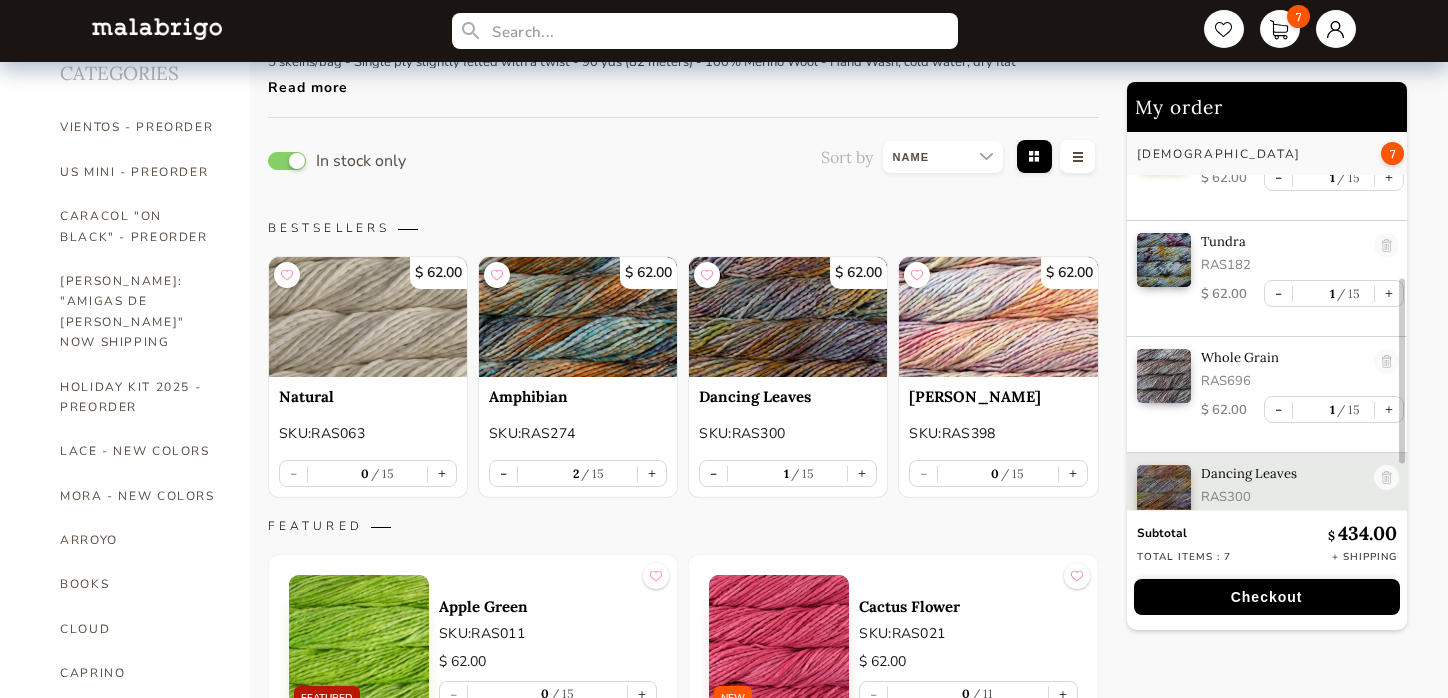 scroll, scrollTop: 397, scrollLeft: 0, axis: vertical 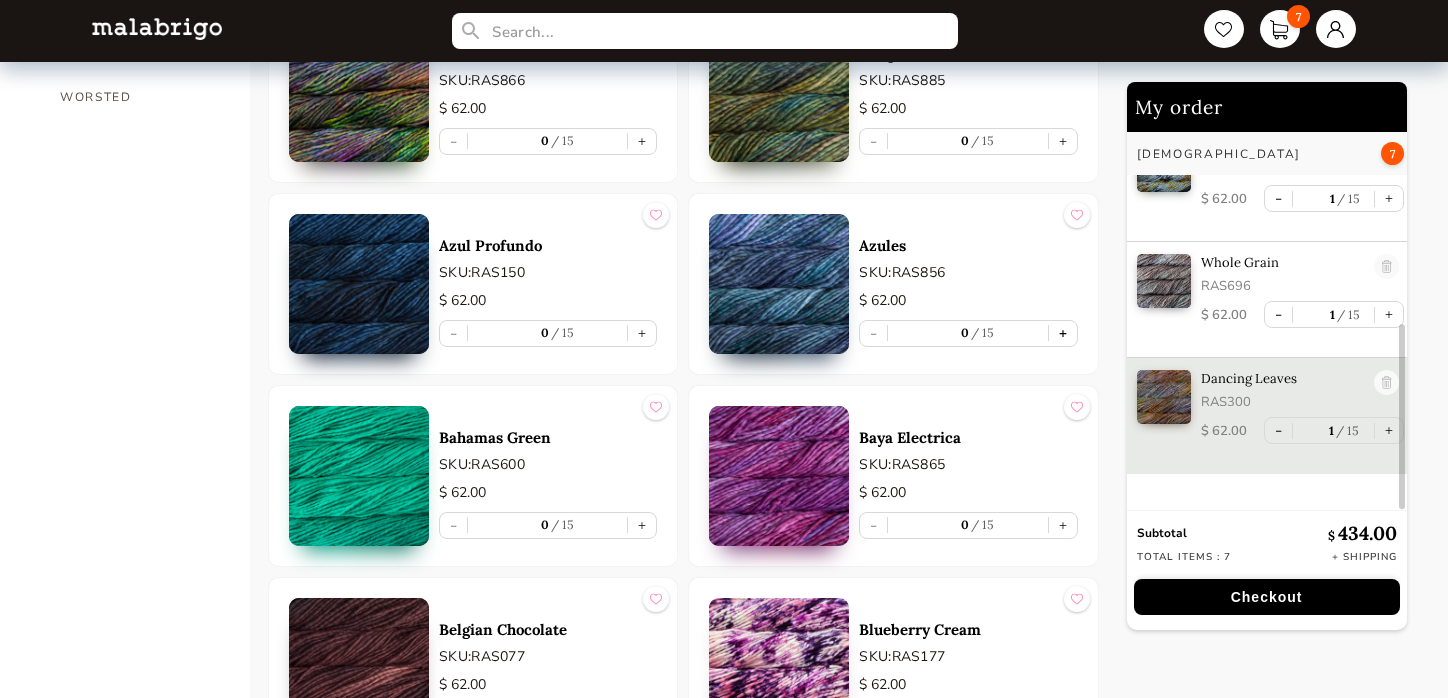 click on "+" at bounding box center (1063, 333) 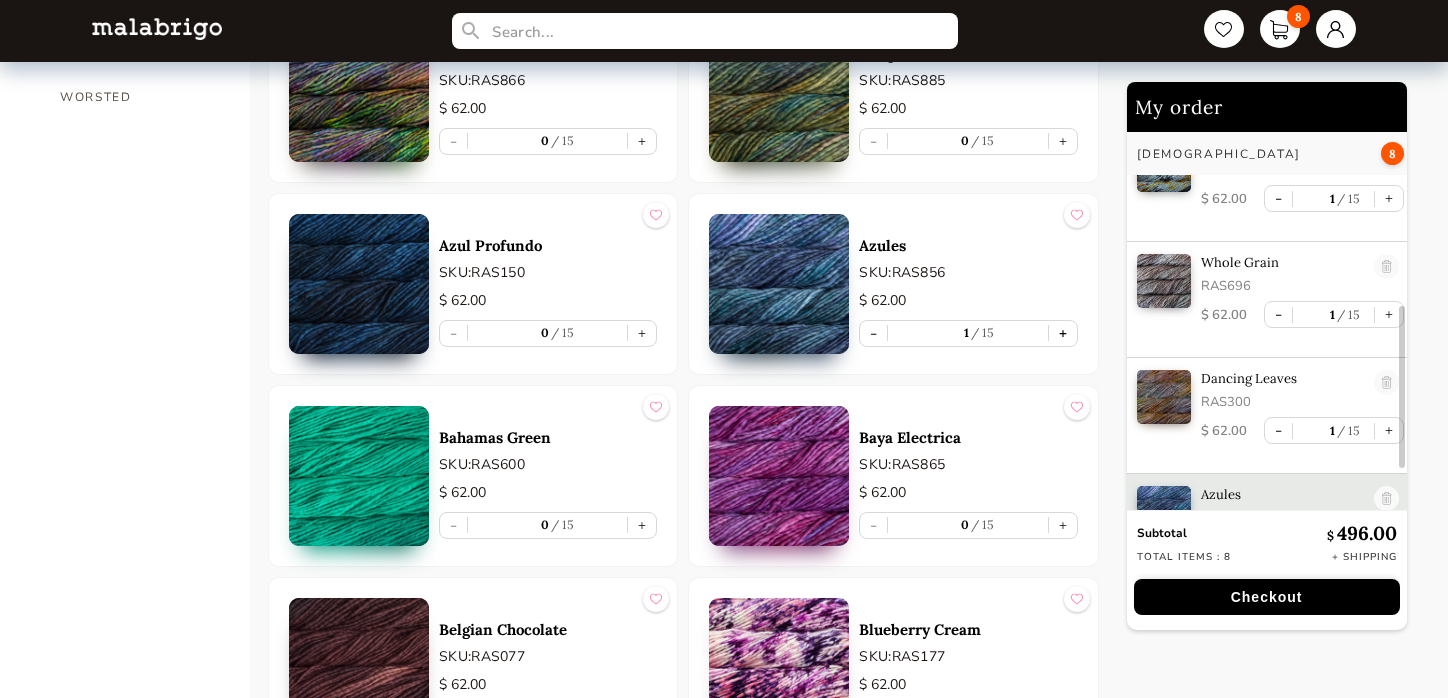 scroll, scrollTop: 452, scrollLeft: 0, axis: vertical 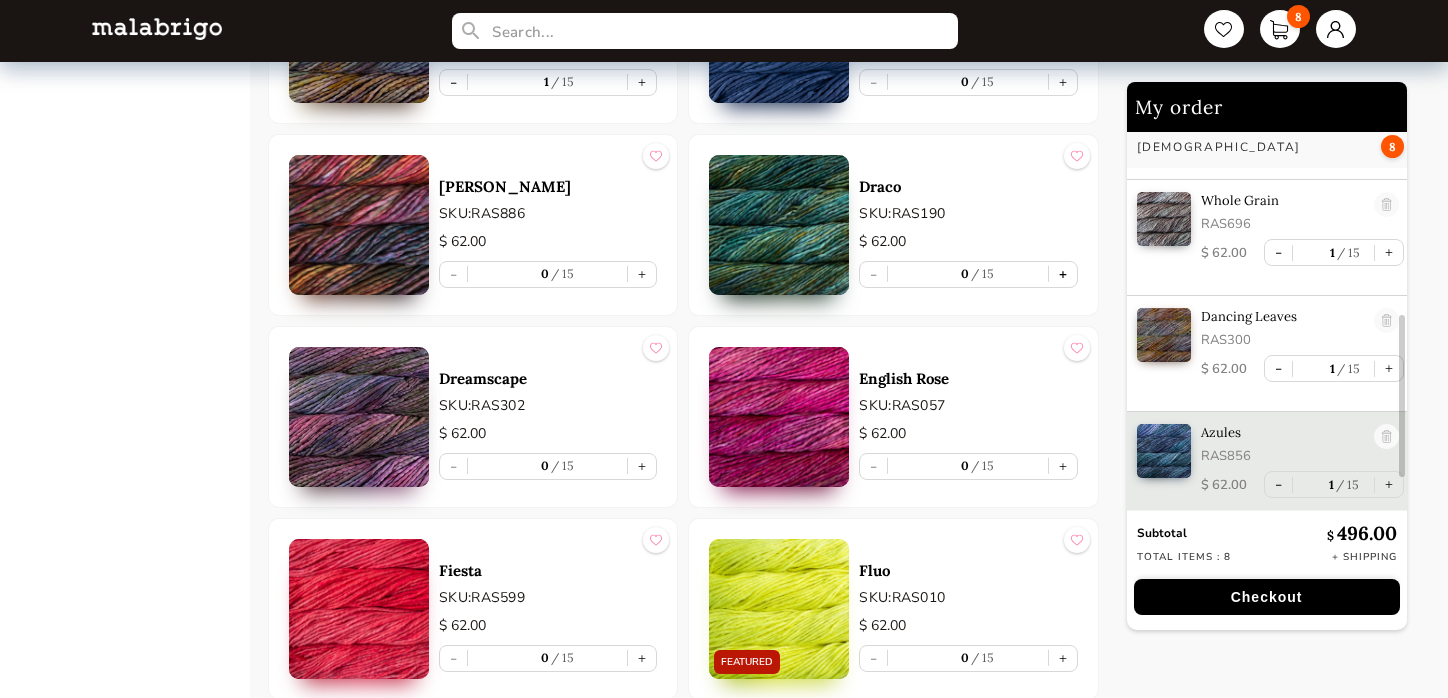 click on "+" at bounding box center [1063, 274] 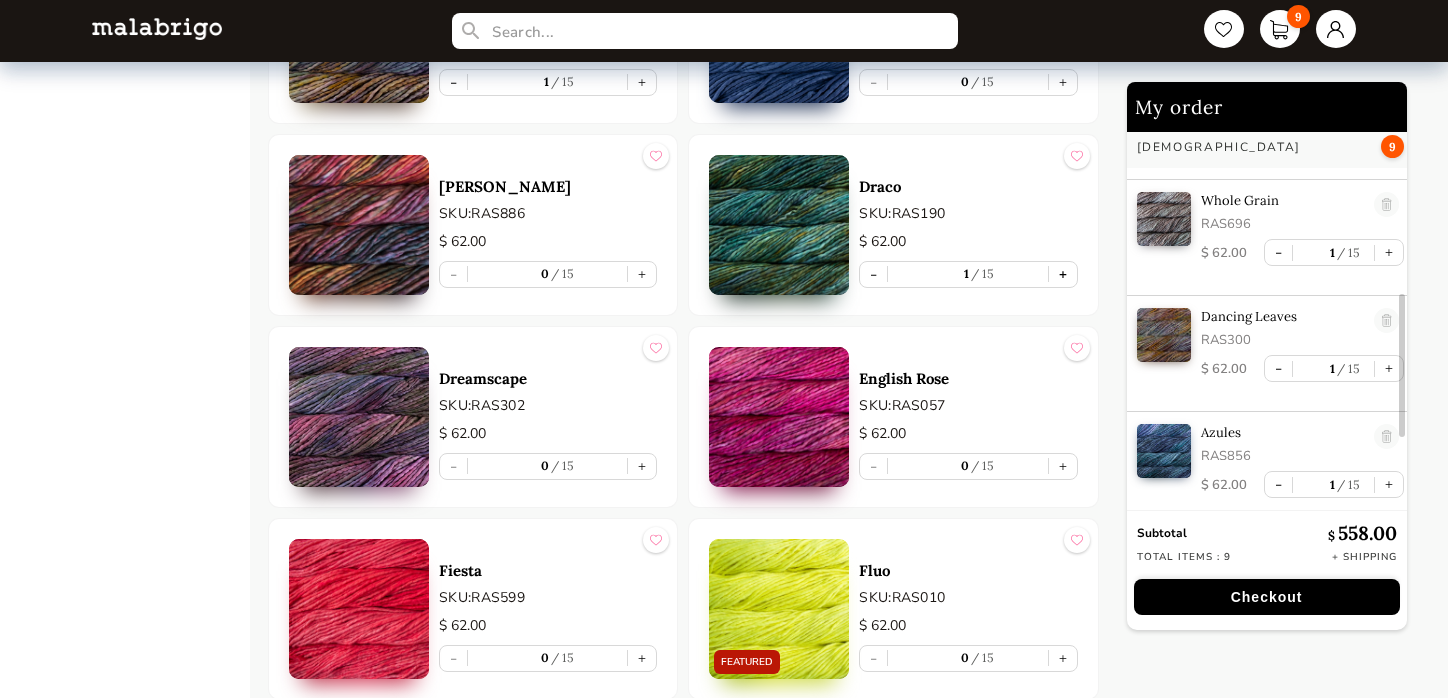 type on "1" 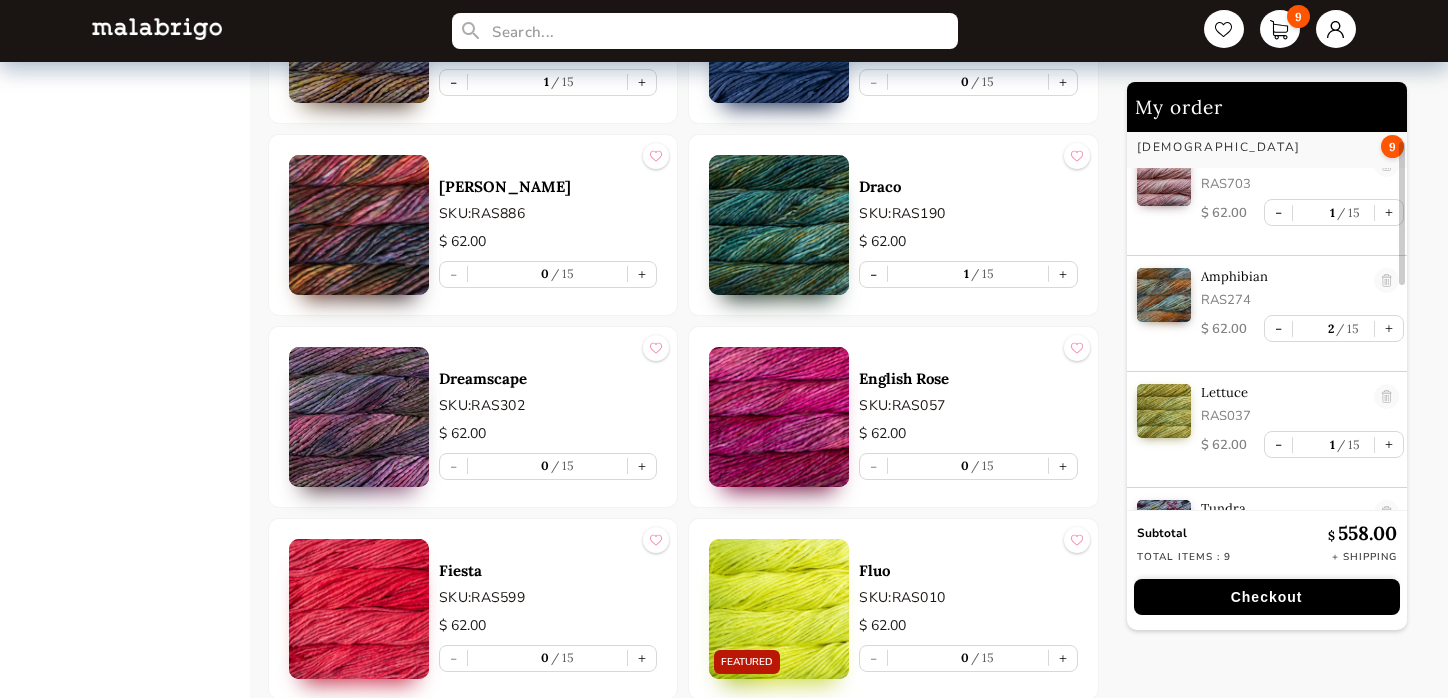 scroll, scrollTop: 0, scrollLeft: 0, axis: both 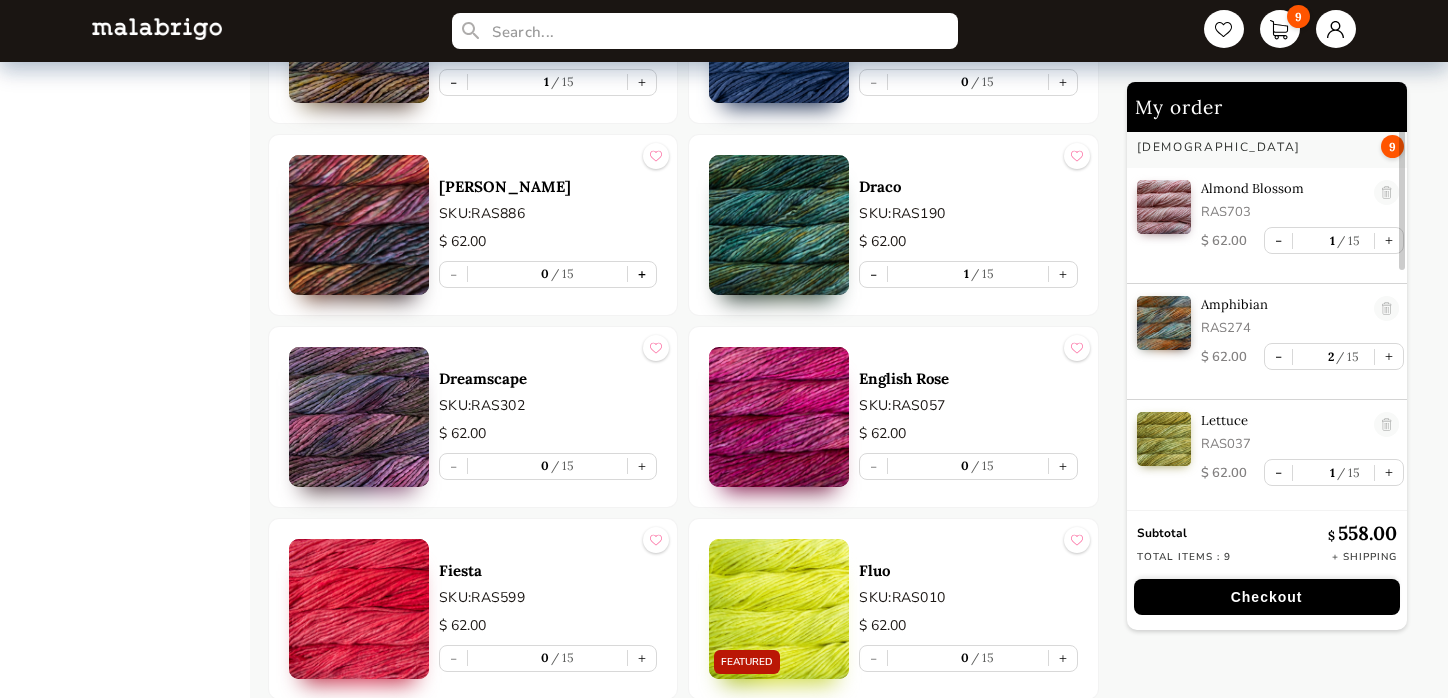 click on "+" at bounding box center [642, 274] 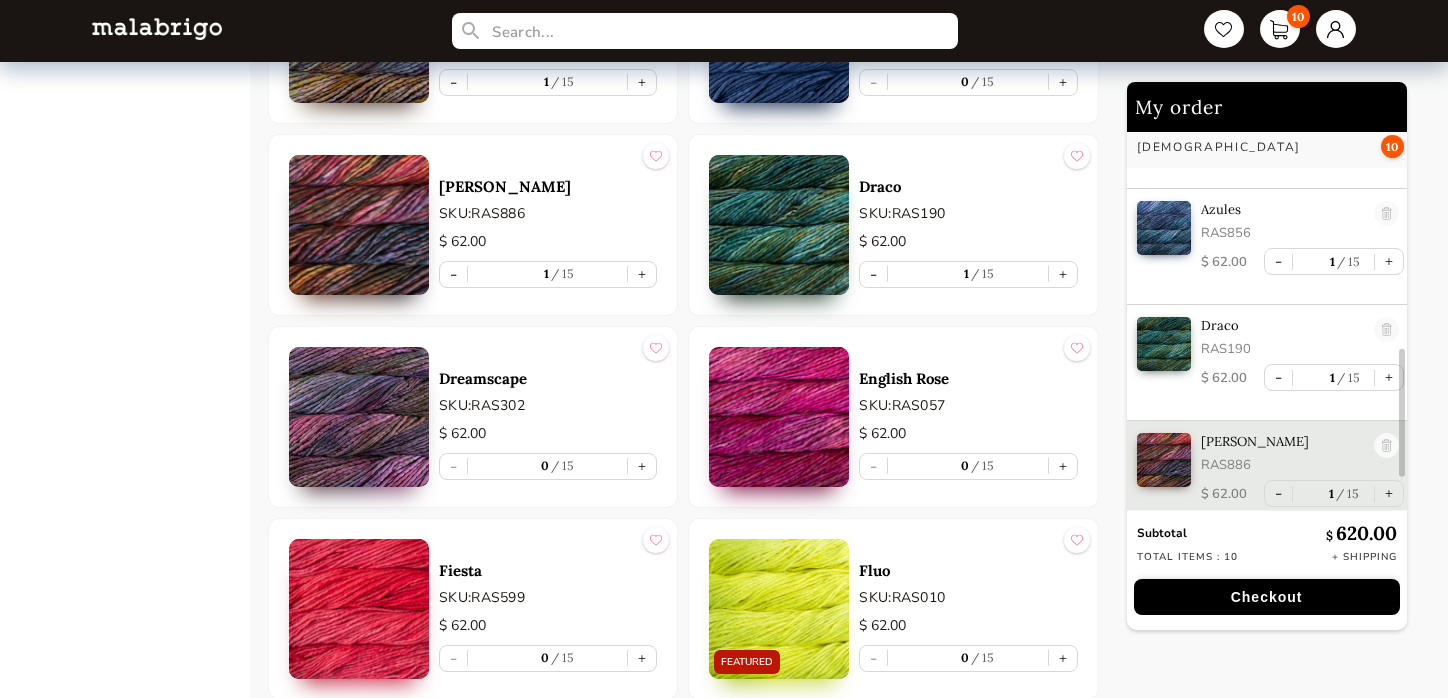 scroll, scrollTop: 684, scrollLeft: 0, axis: vertical 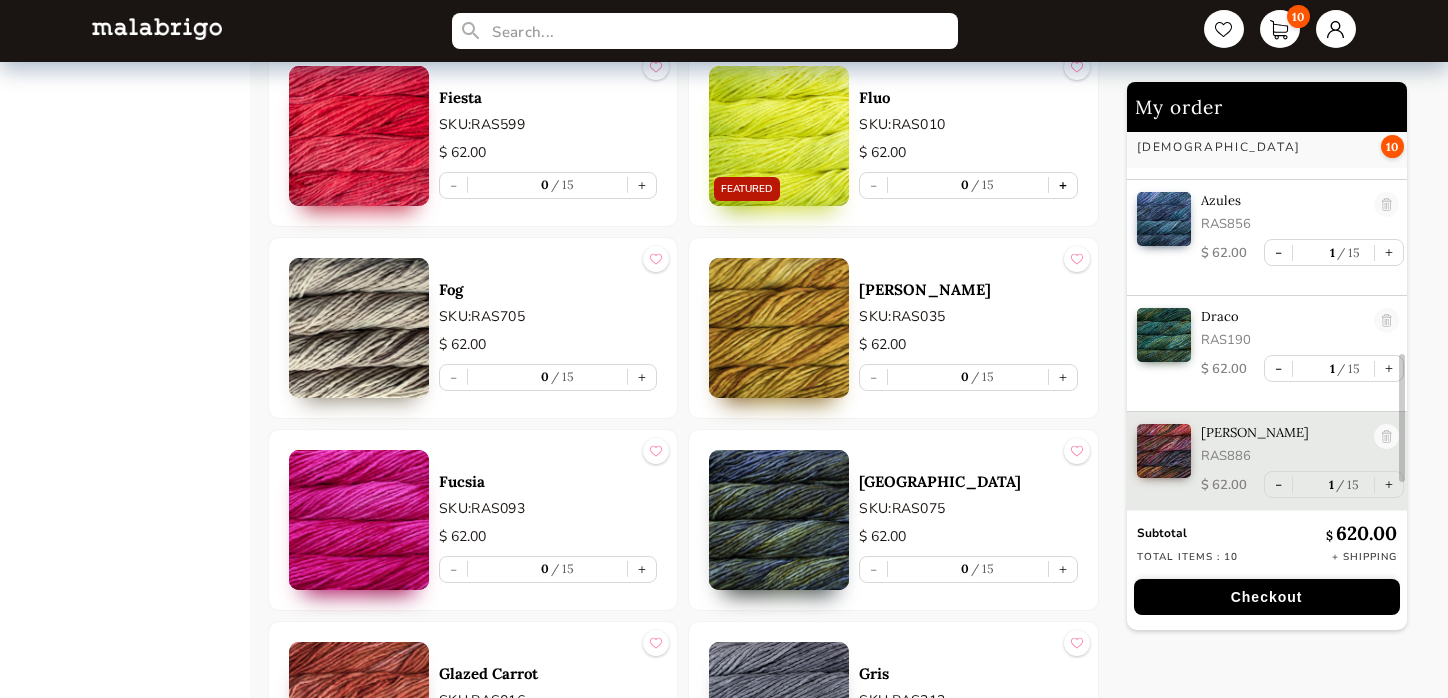 click on "+" at bounding box center (1063, 185) 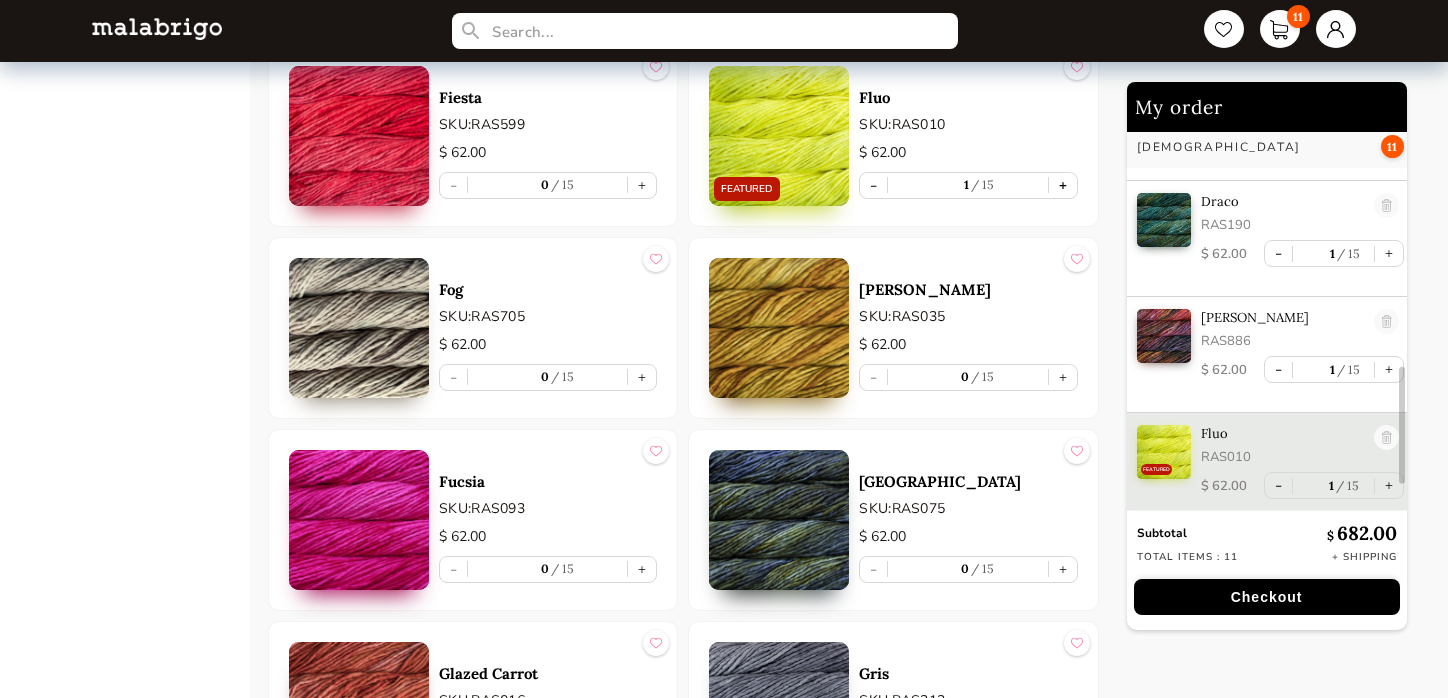 scroll, scrollTop: 800, scrollLeft: 0, axis: vertical 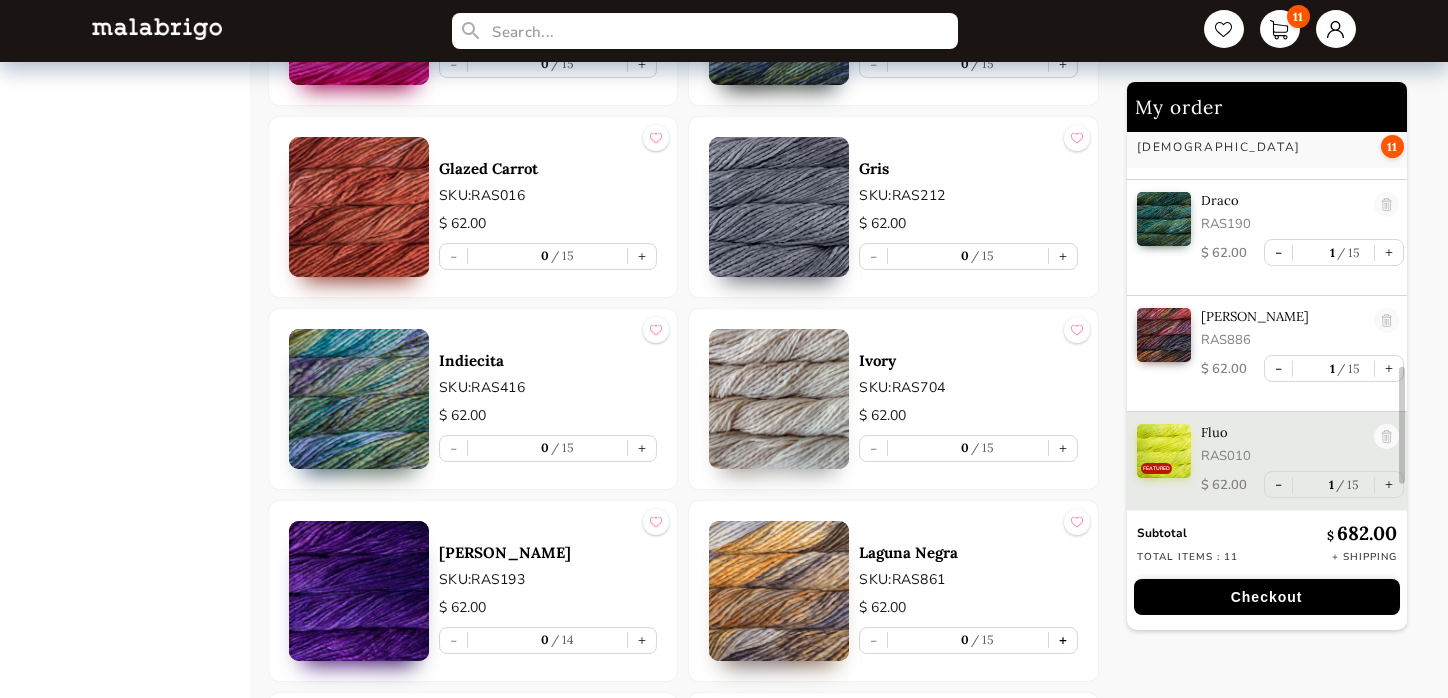 click on "+" at bounding box center [1063, 640] 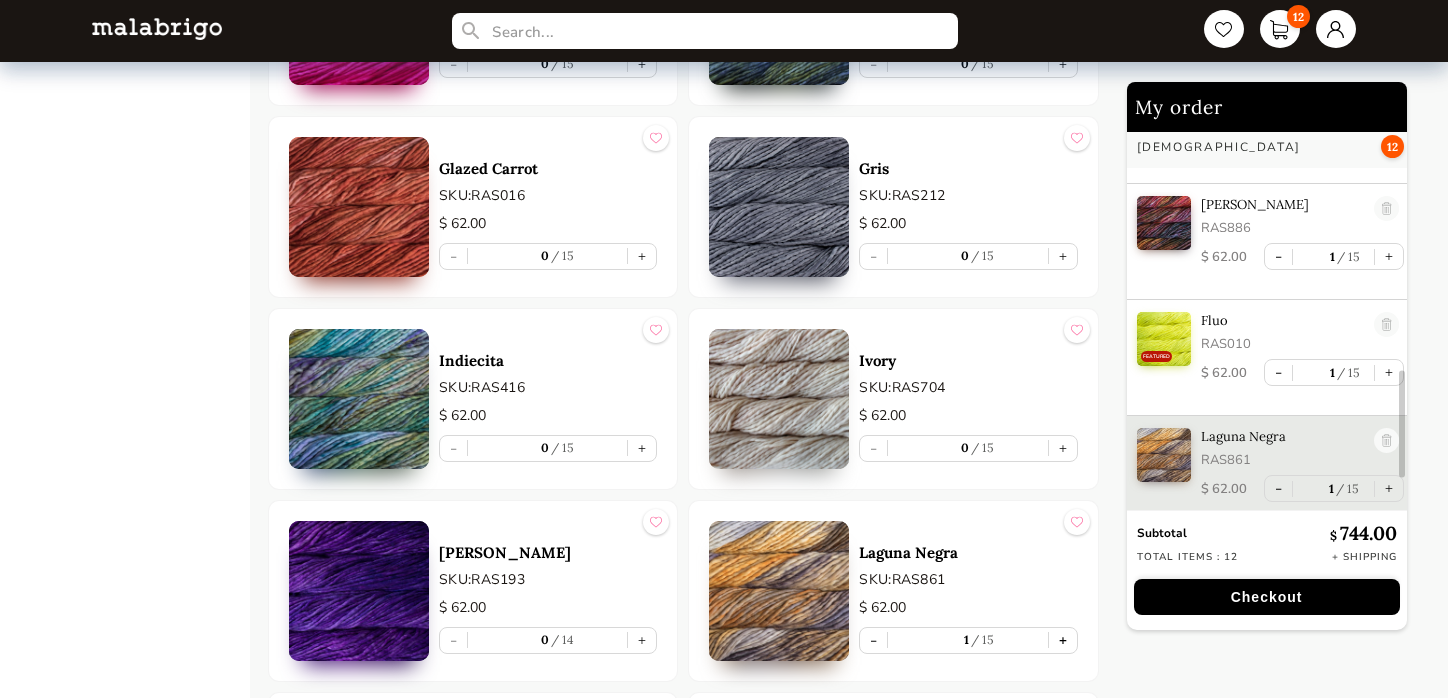 scroll, scrollTop: 917, scrollLeft: 0, axis: vertical 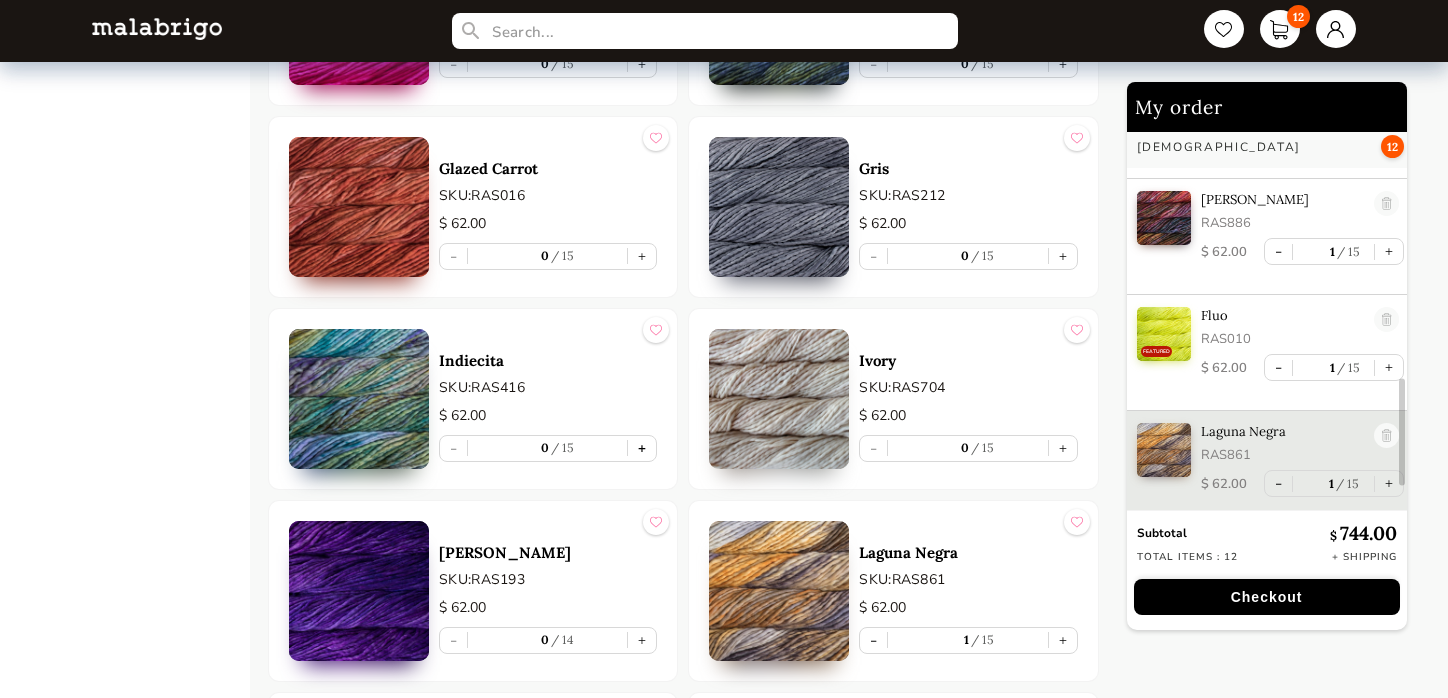 click on "+" at bounding box center [642, 448] 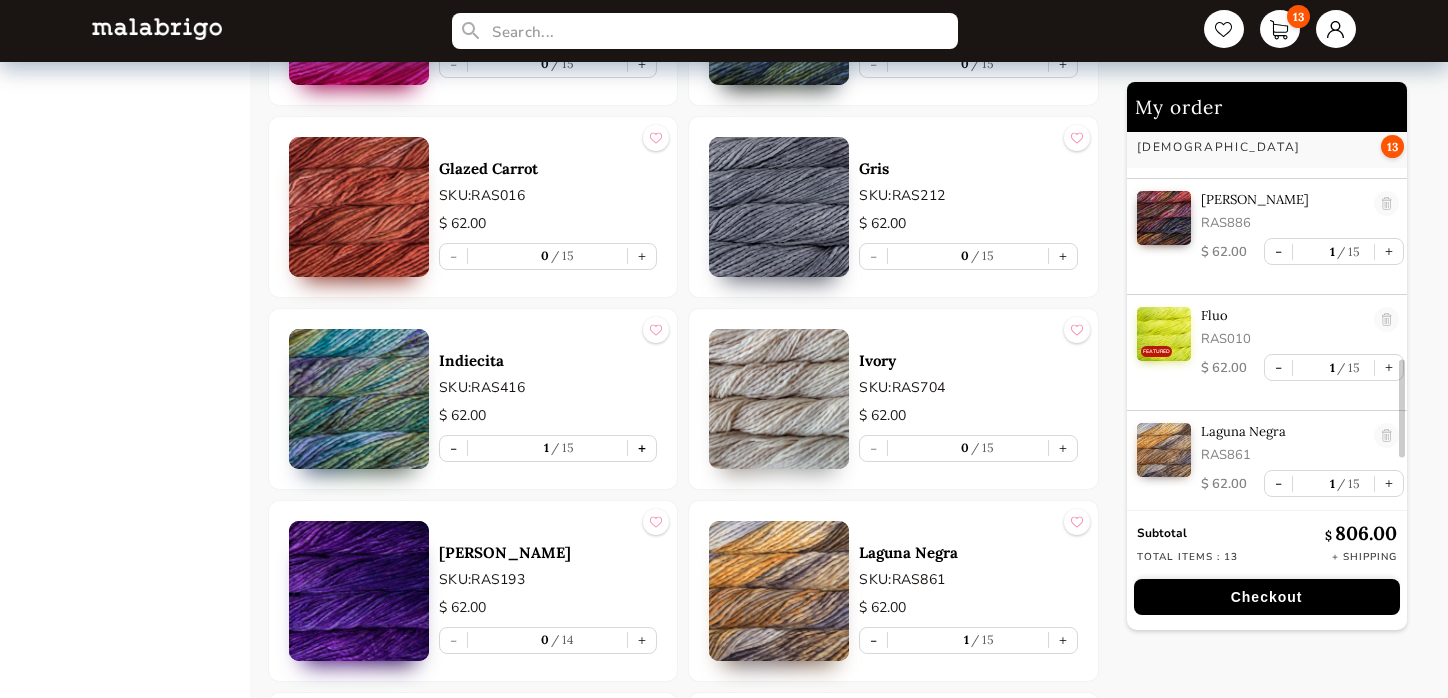 type on "1" 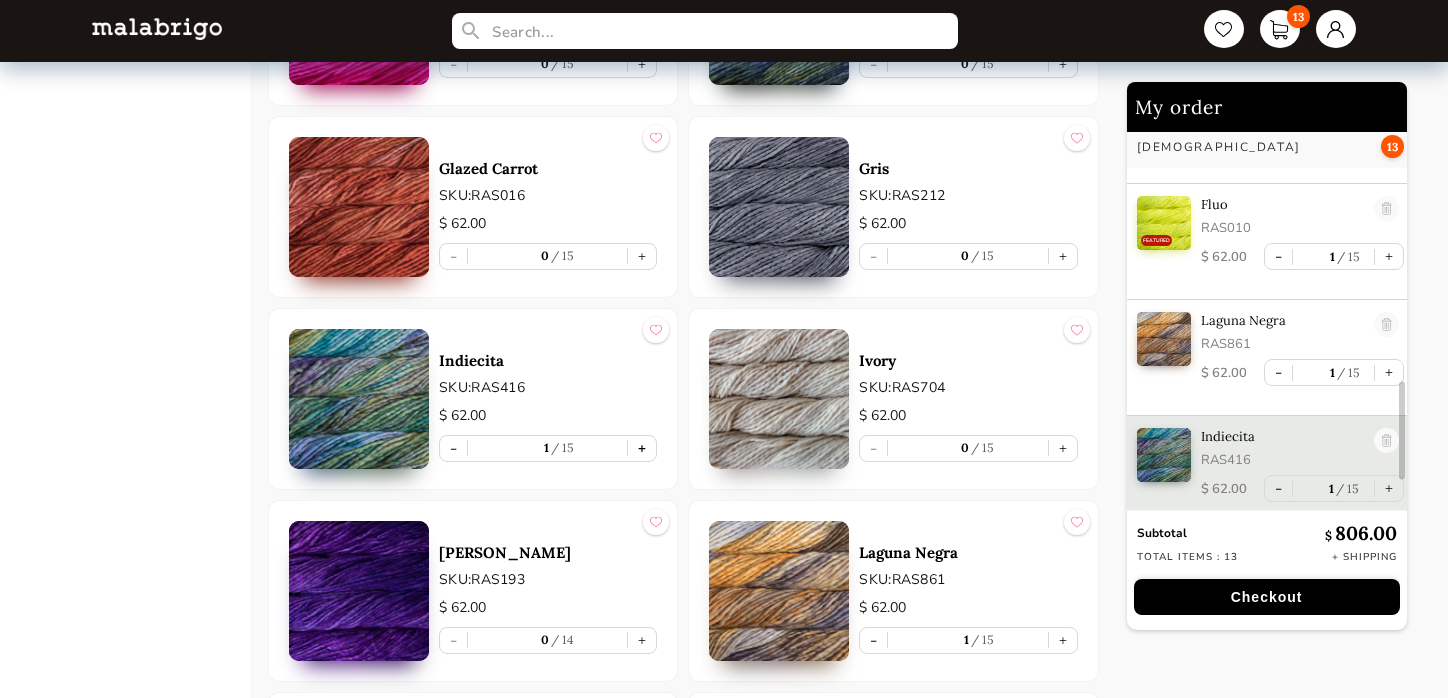 scroll, scrollTop: 1033, scrollLeft: 0, axis: vertical 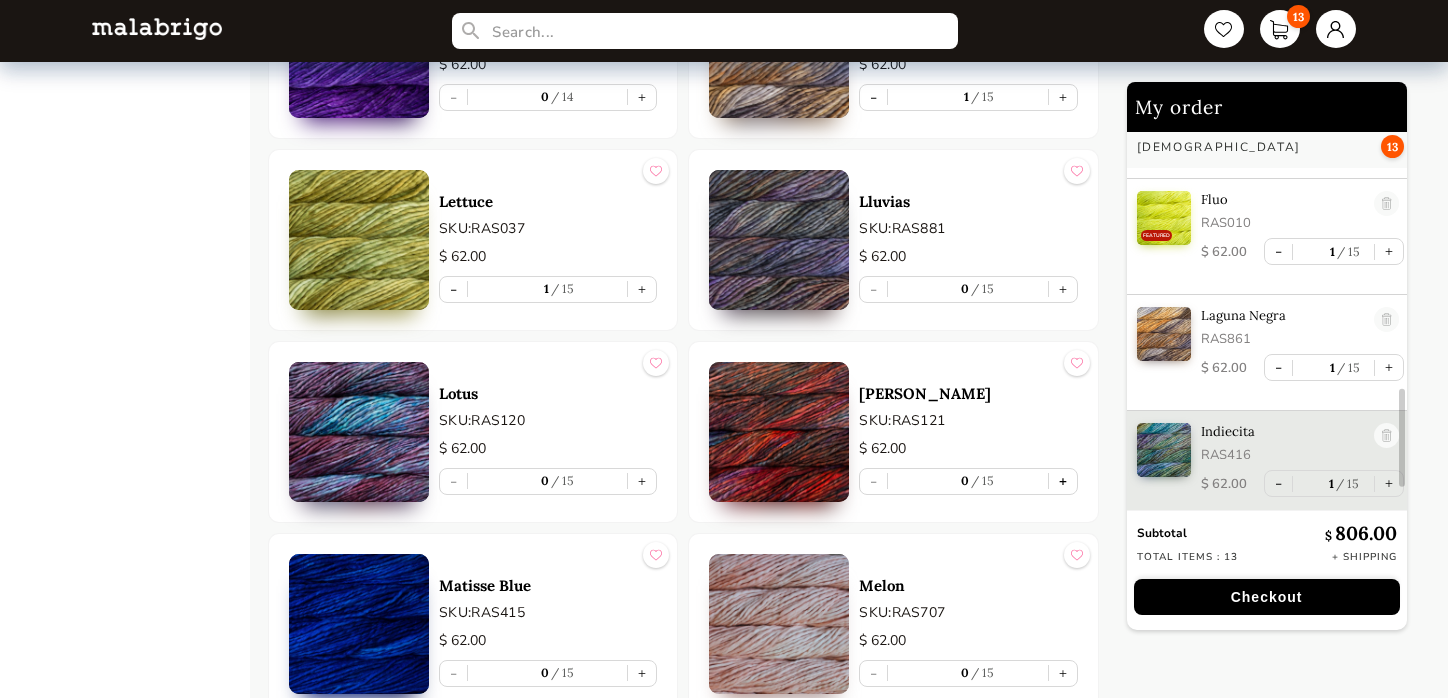 click on "+" at bounding box center [1063, 481] 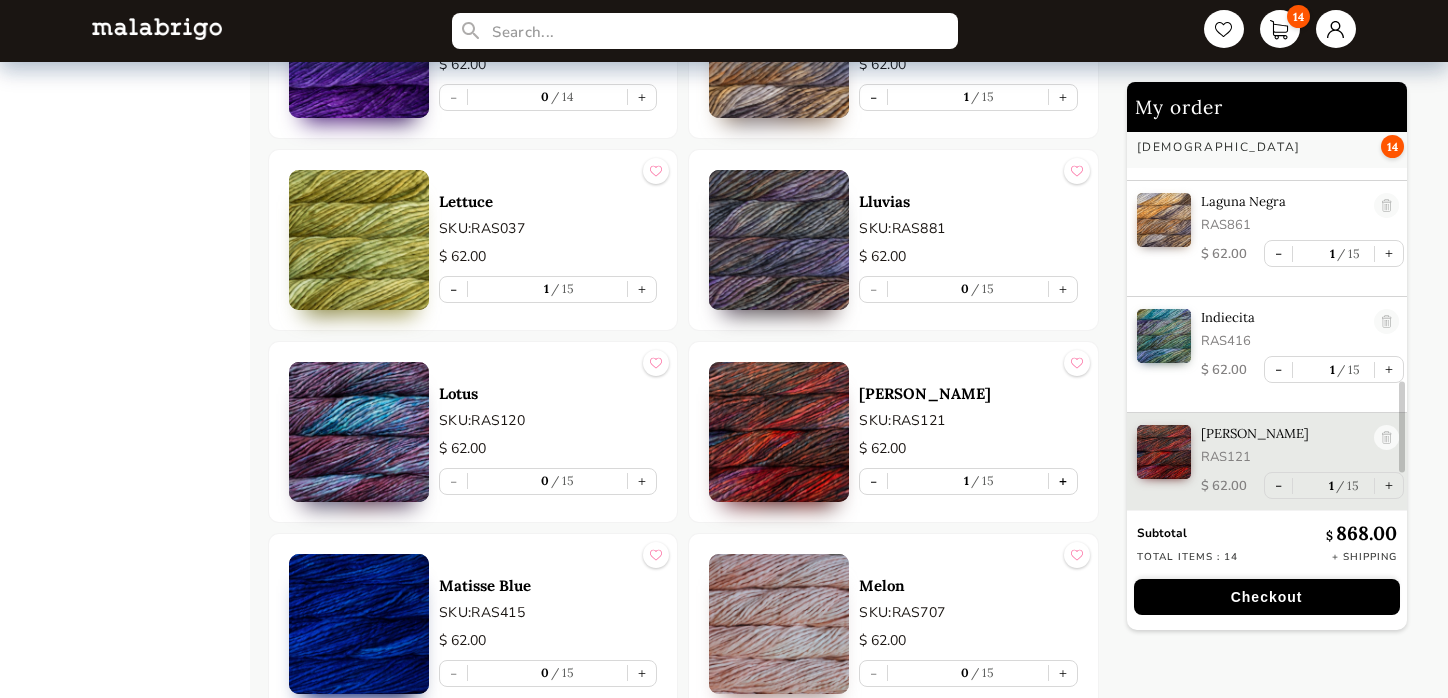 scroll, scrollTop: 1148, scrollLeft: 0, axis: vertical 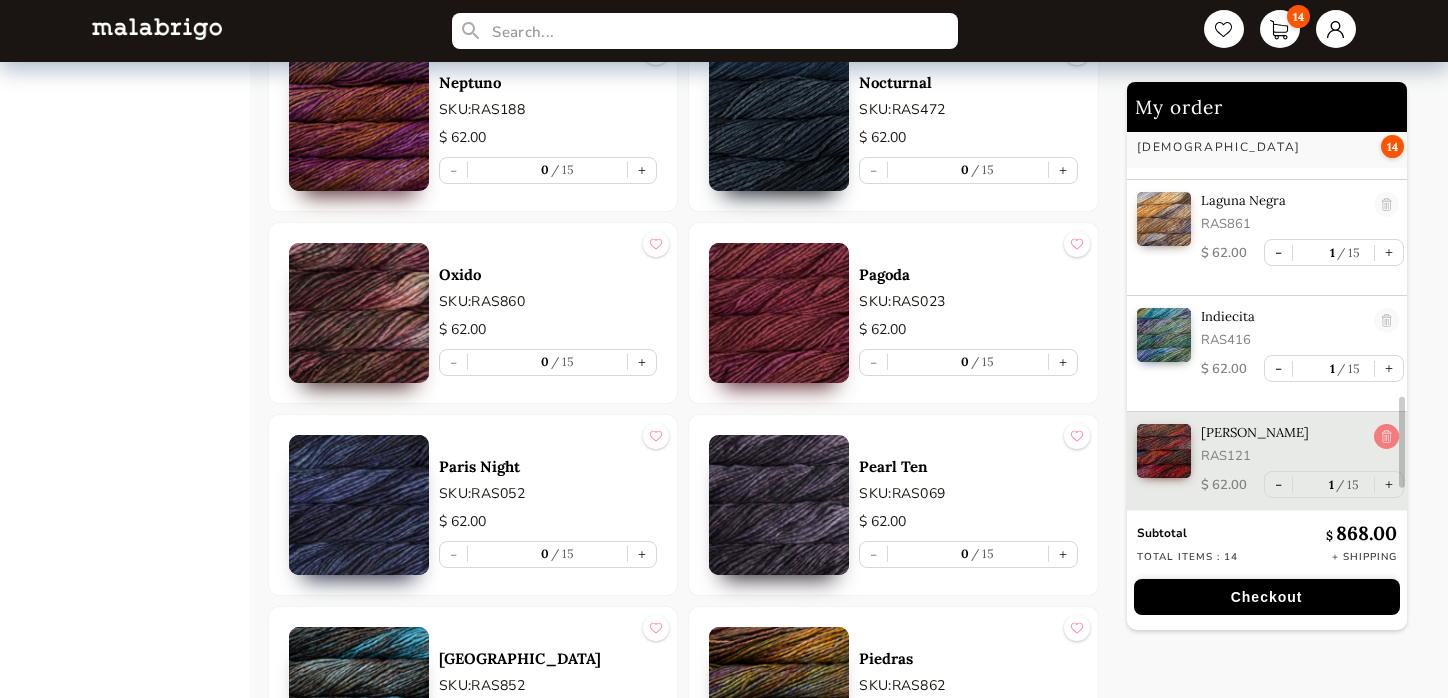 click at bounding box center [1386, 437] 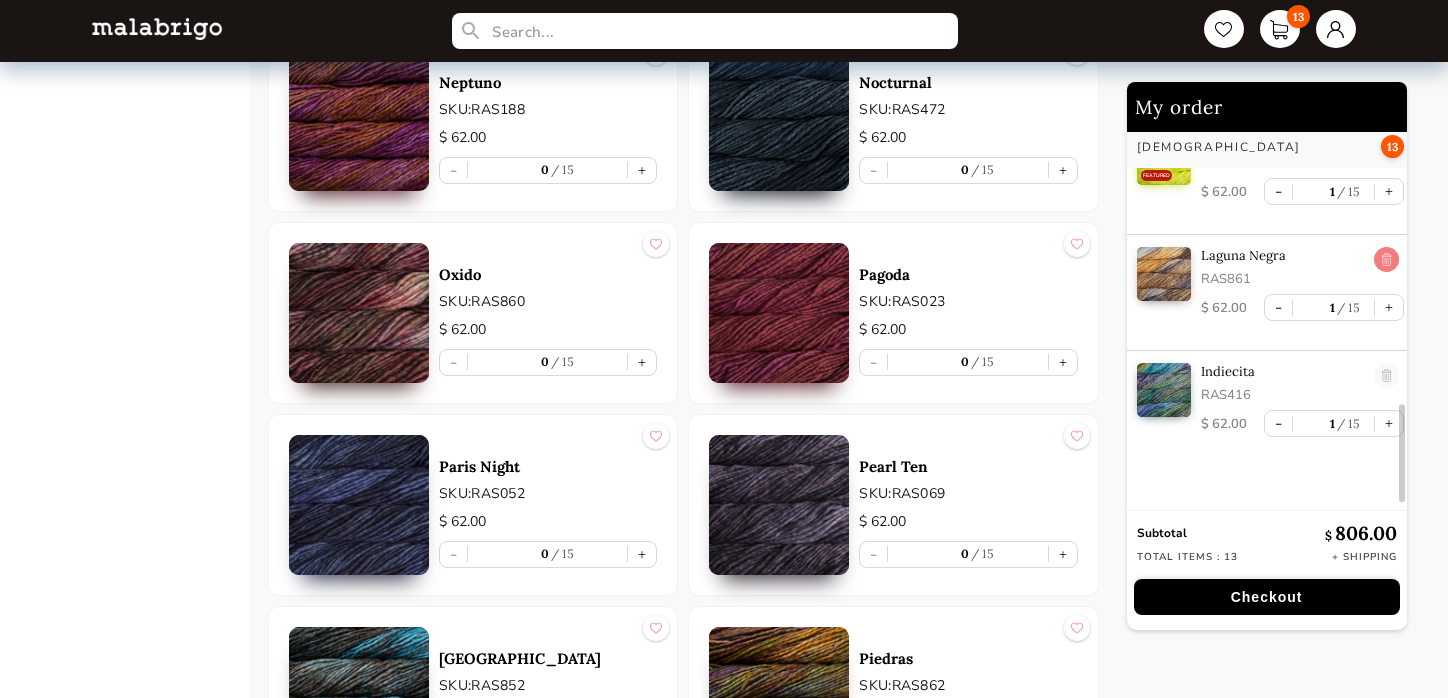 click at bounding box center [1386, 260] 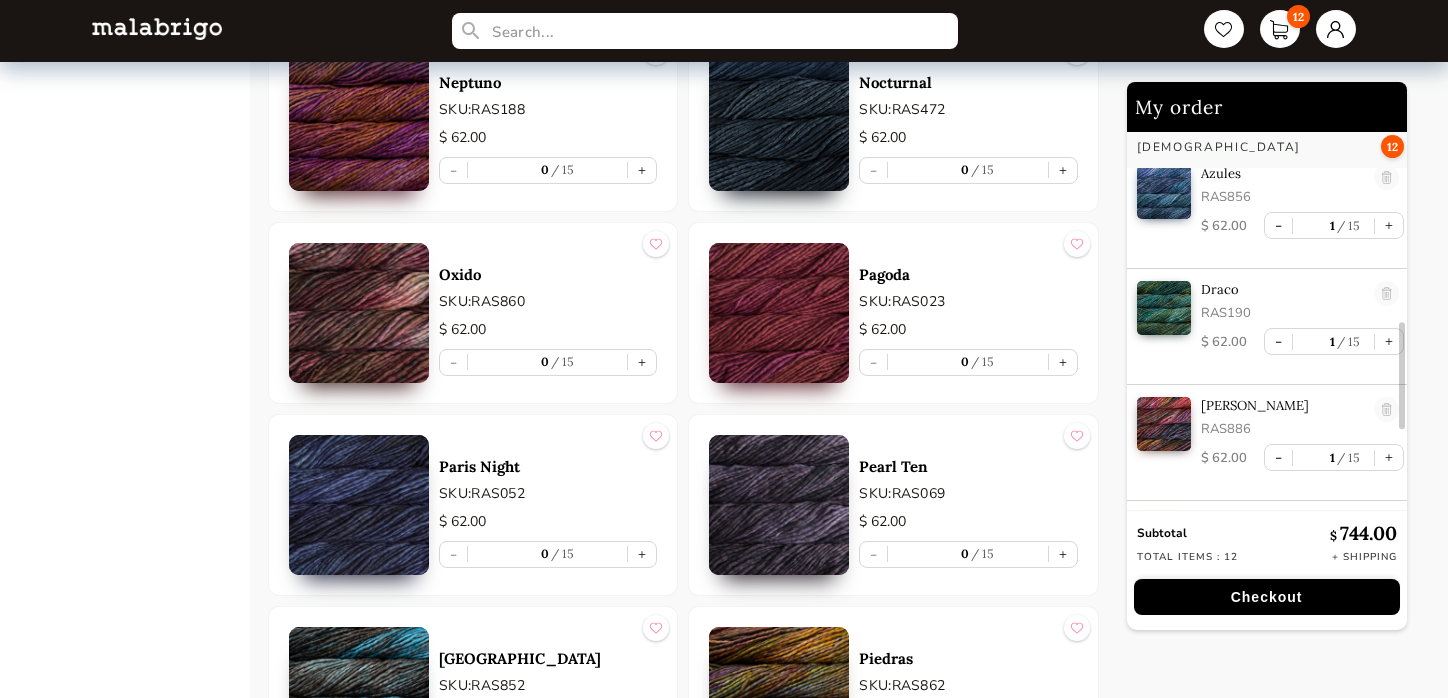 scroll, scrollTop: 708, scrollLeft: 0, axis: vertical 